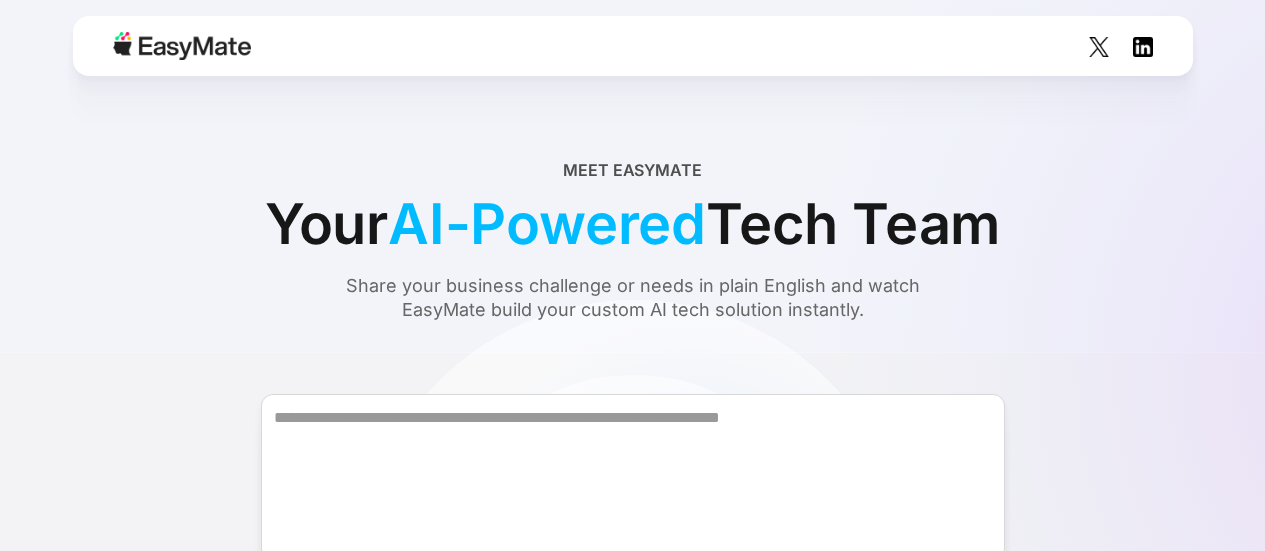 scroll, scrollTop: 0, scrollLeft: 0, axis: both 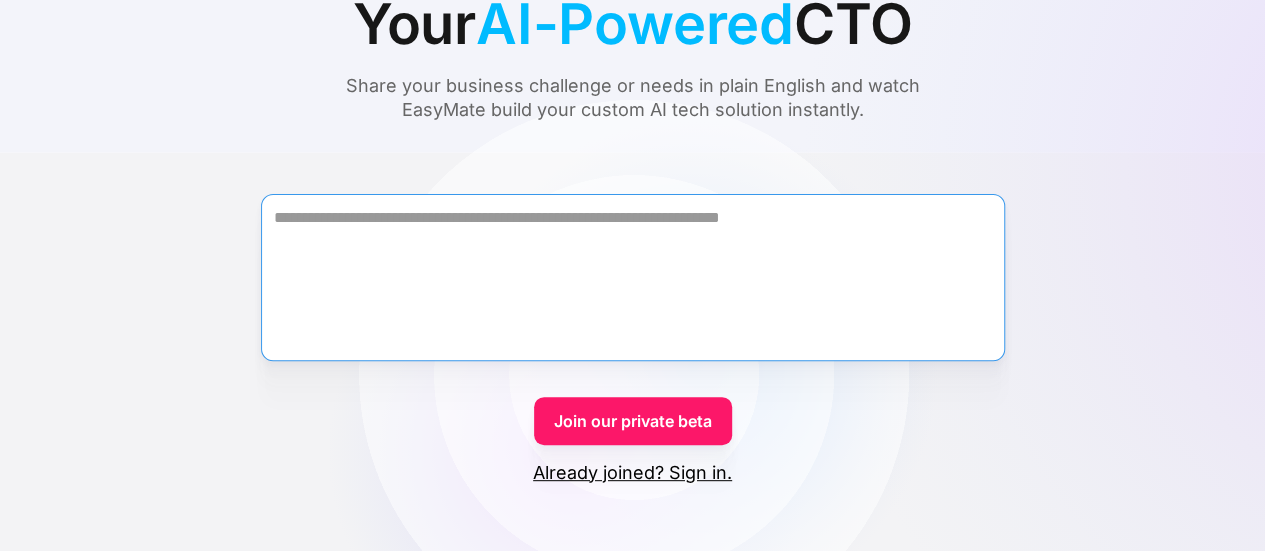 click at bounding box center (633, 277) 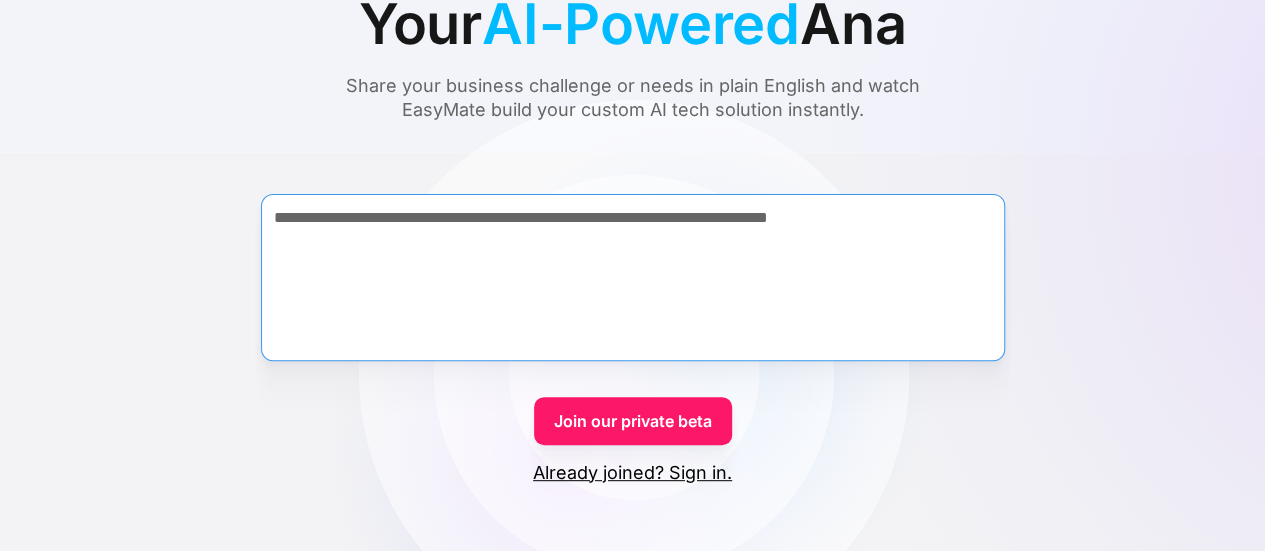 type on "**********" 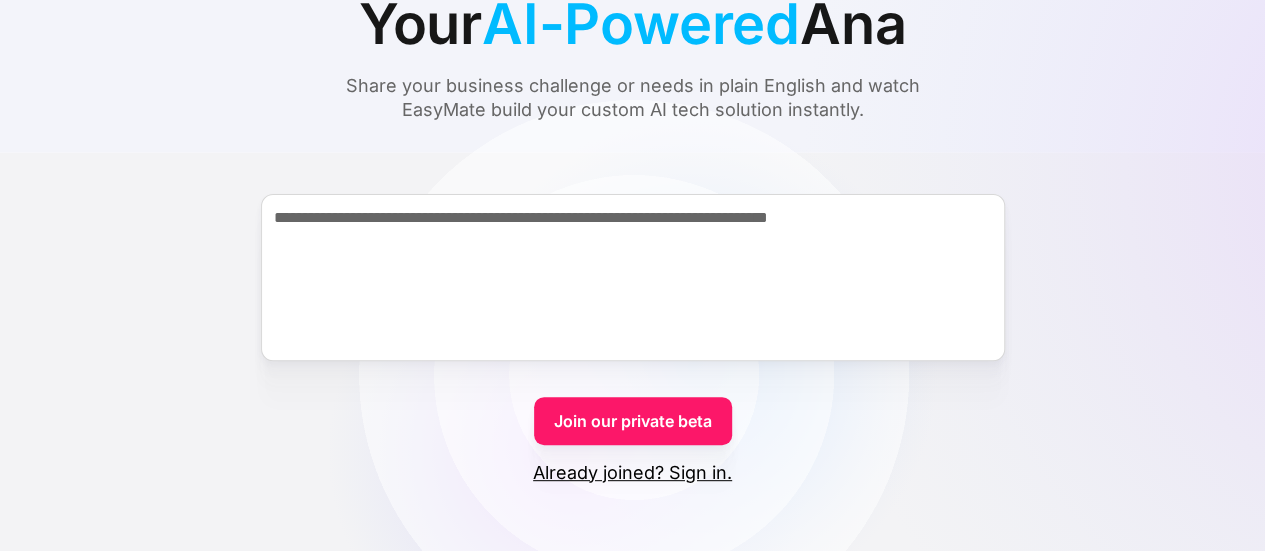 click on "Join our private beta" at bounding box center (633, 421) 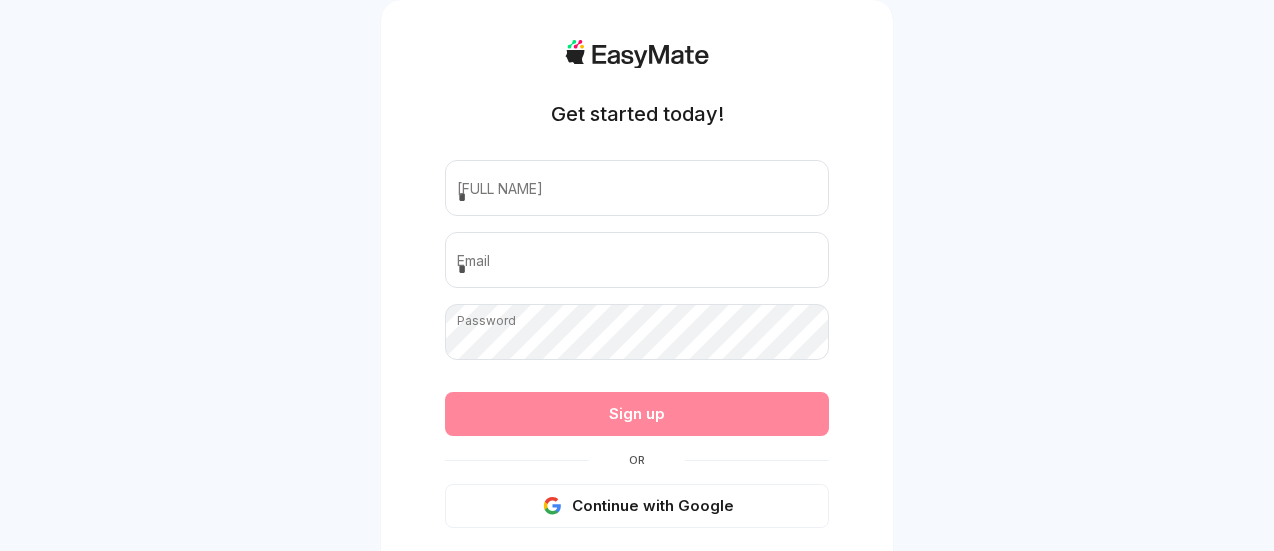 scroll, scrollTop: 0, scrollLeft: 0, axis: both 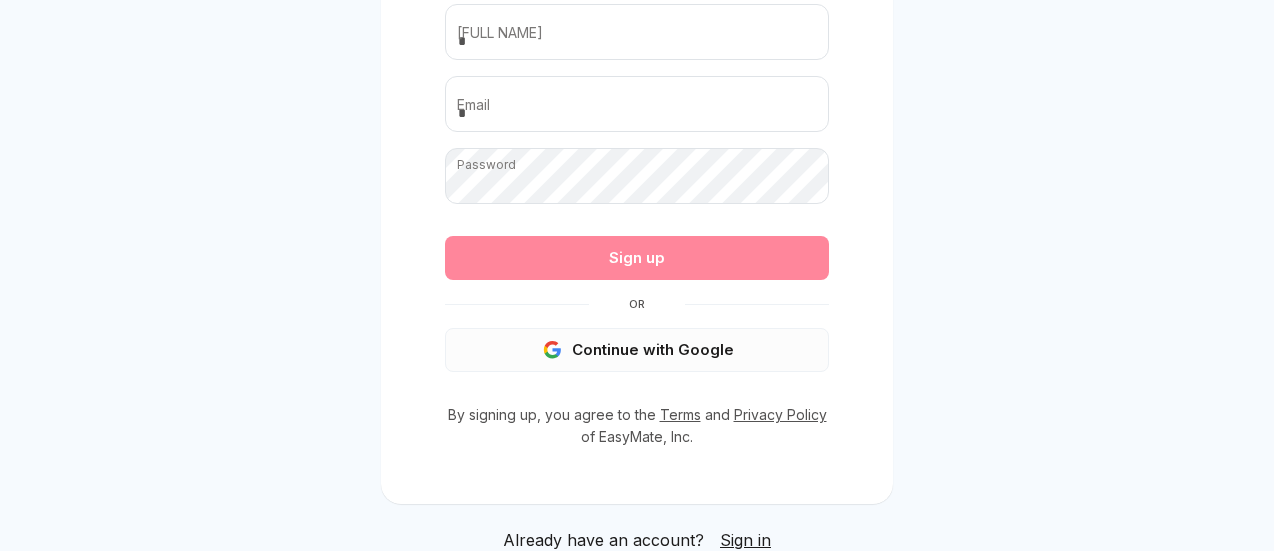 click on "Continue with Google" at bounding box center (637, 350) 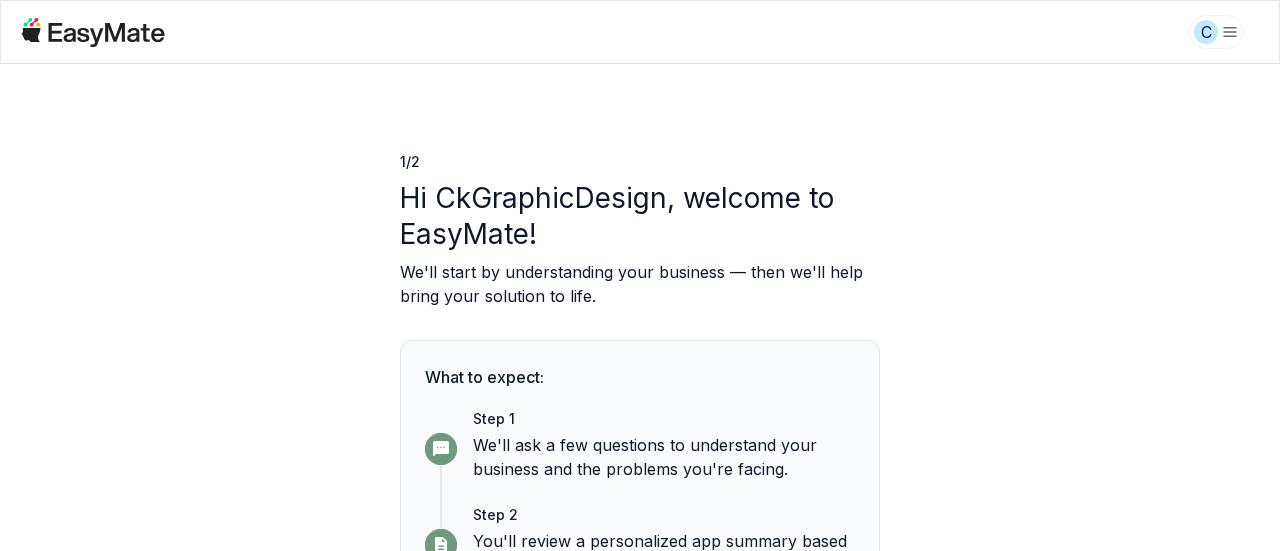 scroll, scrollTop: 0, scrollLeft: 0, axis: both 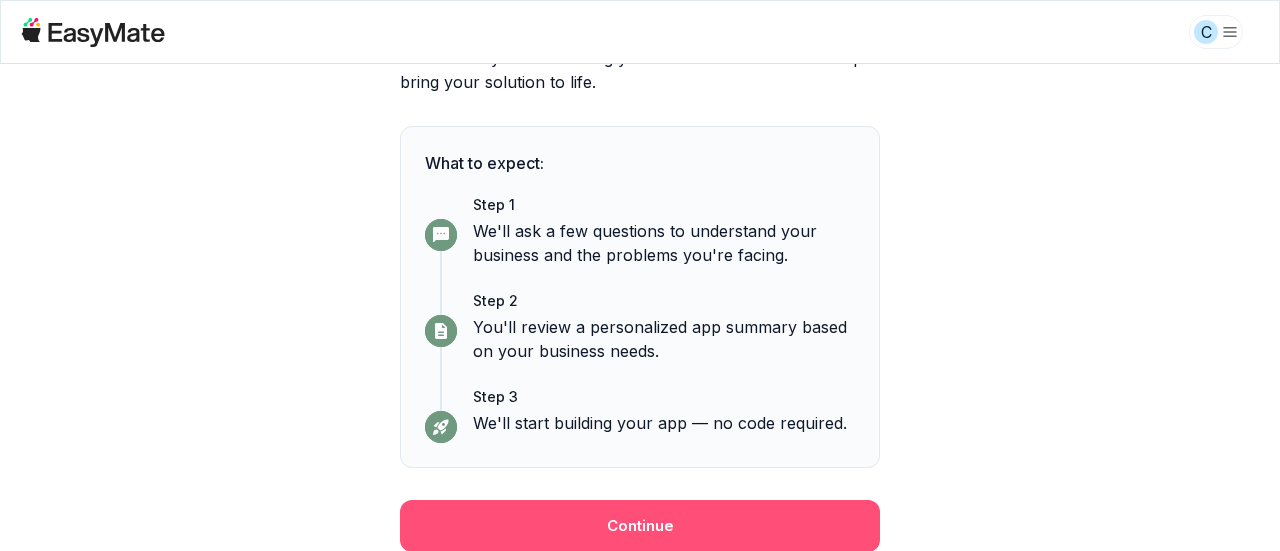 click on "Continue" at bounding box center (640, 526) 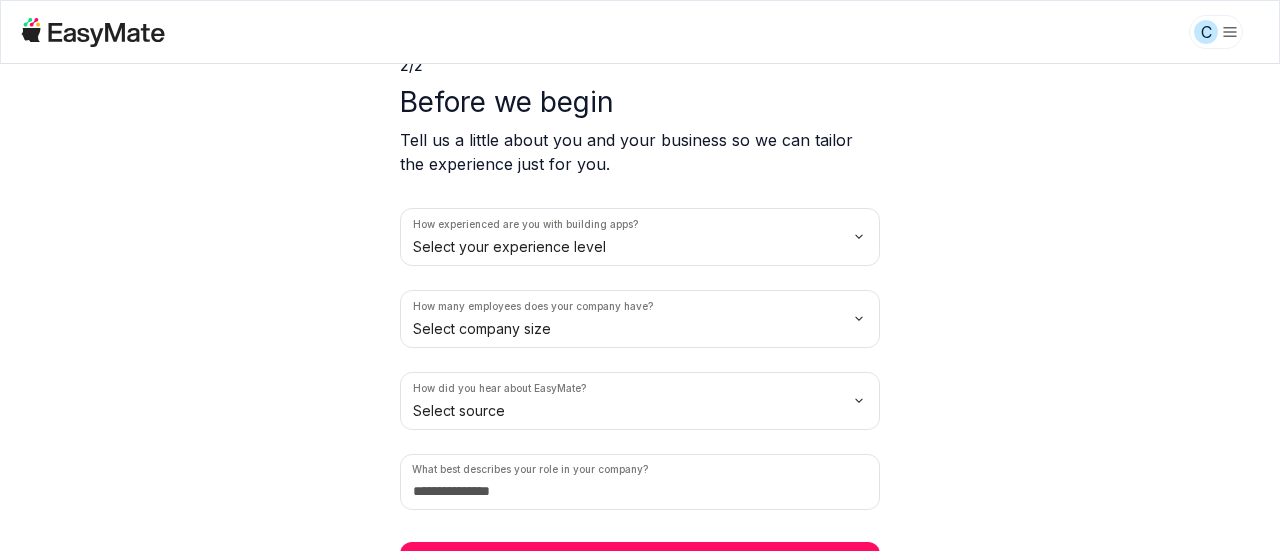 scroll, scrollTop: 100, scrollLeft: 0, axis: vertical 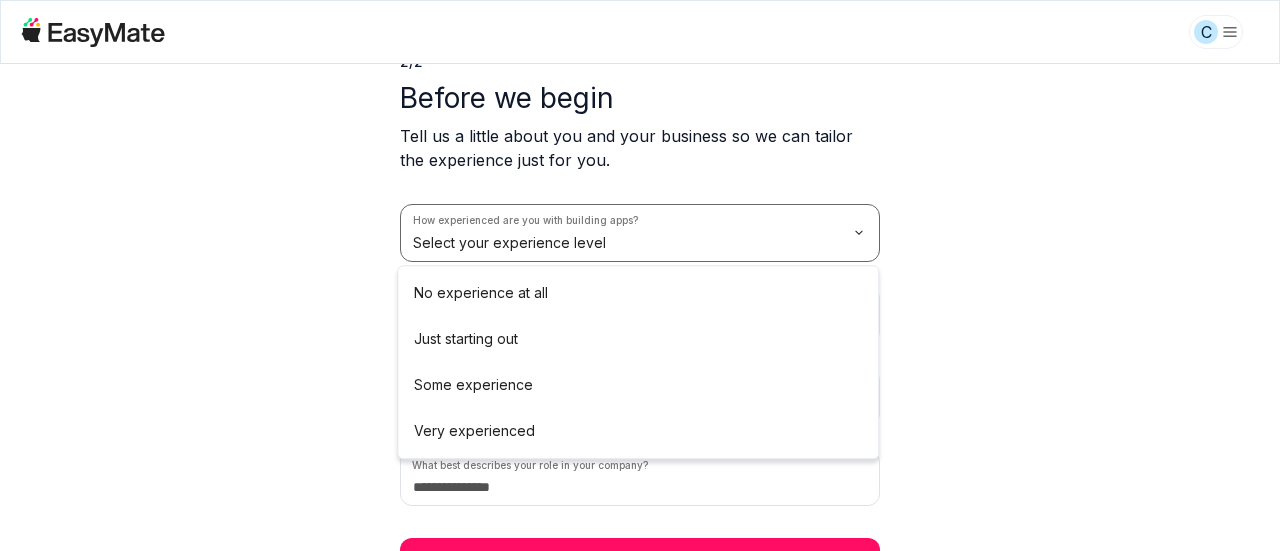 click on "C 2 / 2 Before we begin Tell us a little about you and your business so we can tailor the experience just for you. How experienced are you with building apps? Select your experience level How many employees does your company have? Select company size How did you hear about EasyMate? Select source What best describes your role in your company? Let's begin
No experience at all Just starting out Some experience Very experienced" at bounding box center (640, 275) 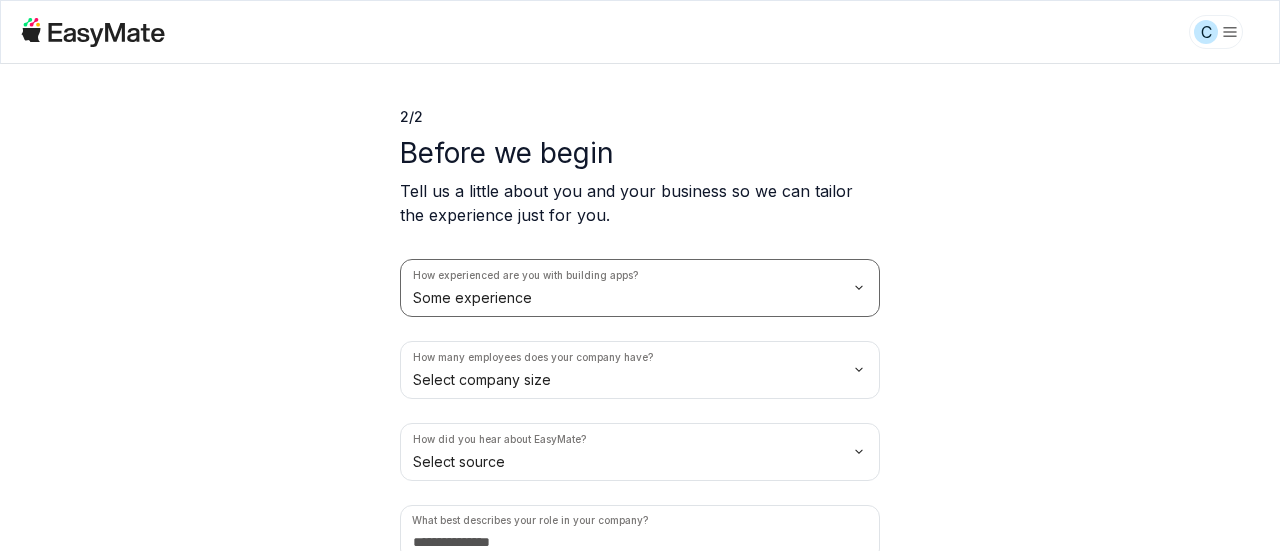 scroll, scrollTop: 0, scrollLeft: 0, axis: both 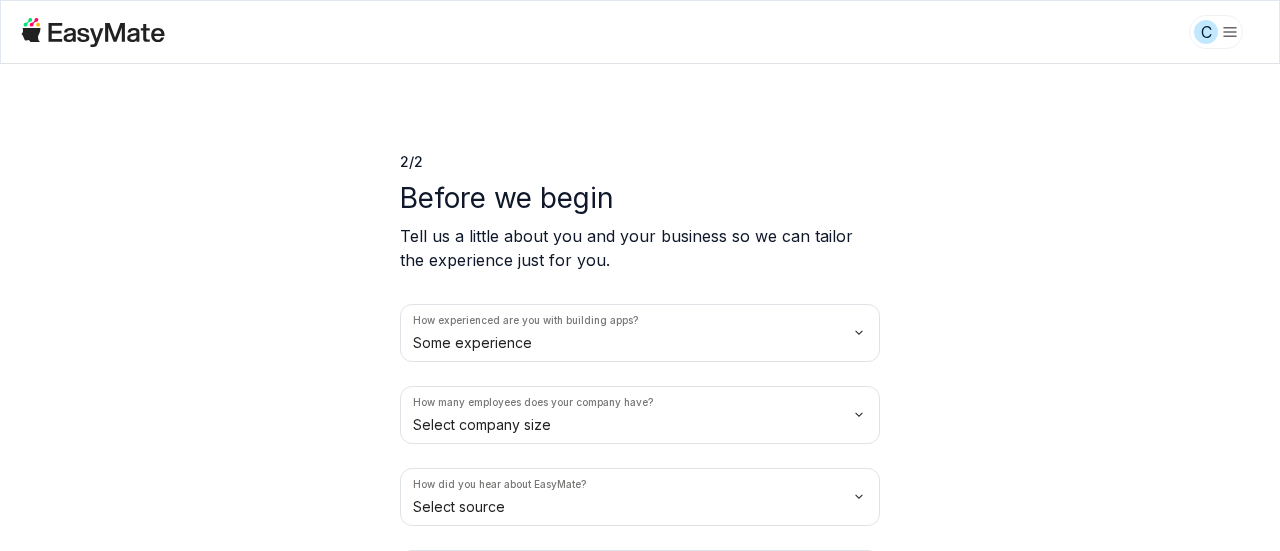 click on "C 2 / 2 Before we begin Tell us a little about you and your business so we can tailor the experience just for you. How experienced are you with building apps? Some experience How many employees does your company have? Select company size How did you hear about EasyMate? Select source What best describes your role in your company? Let's begin" at bounding box center [640, 275] 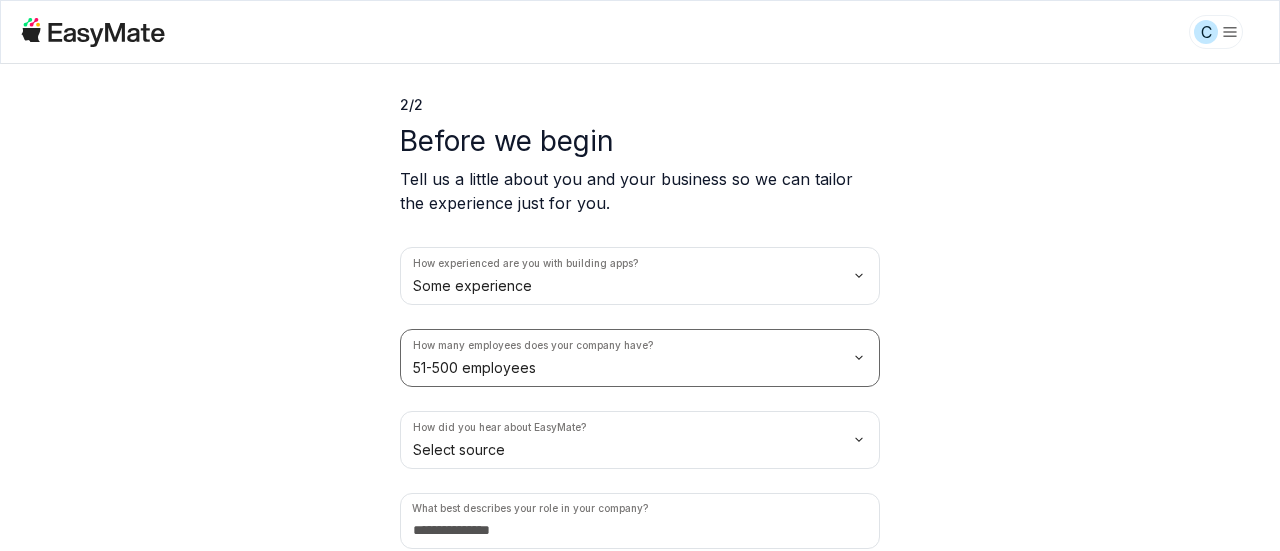 scroll, scrollTop: 136, scrollLeft: 0, axis: vertical 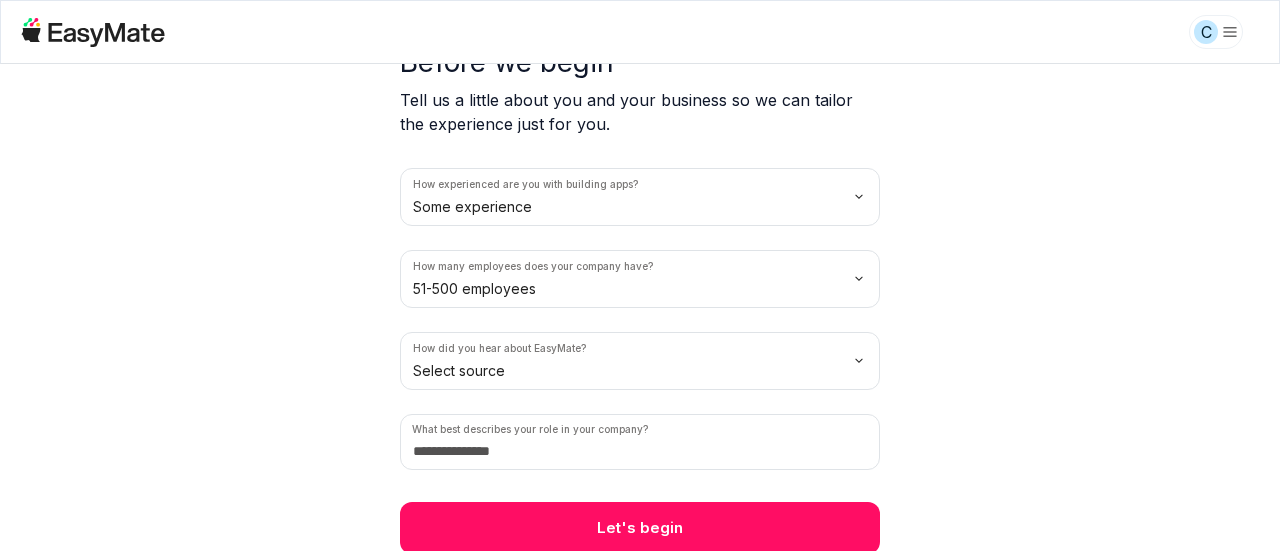 click on "C 2 / 2 Before we begin Tell us a little about you and your business so we can tailor the experience just for you. How experienced are you with building apps? Some experience How many employees does your company have? 51-500 employees How did you hear about EasyMate? Select source What best describes your role in your company? Let's begin" at bounding box center (640, 275) 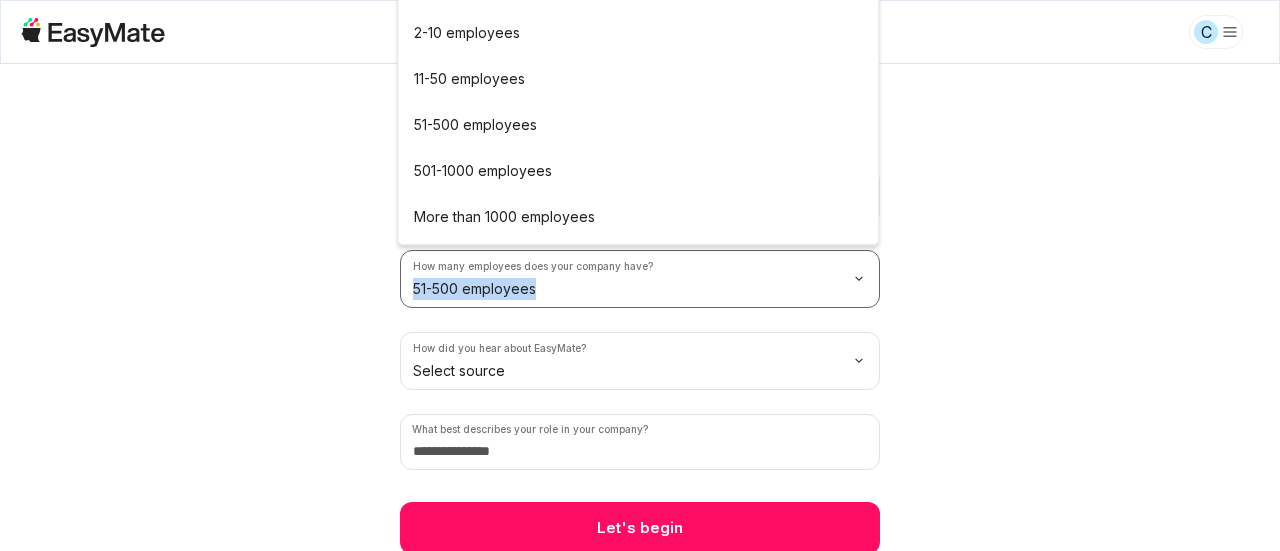 click on "2 / 2 Before we begin Tell us a little about you and your business so we can tailor the experience just for you. How experienced are you with building apps? Some experience How many employees does your company have? 51-500 employees How did you hear about EasyMate? Select source What best describes your role in your company? Let's begin" at bounding box center (640, 241) 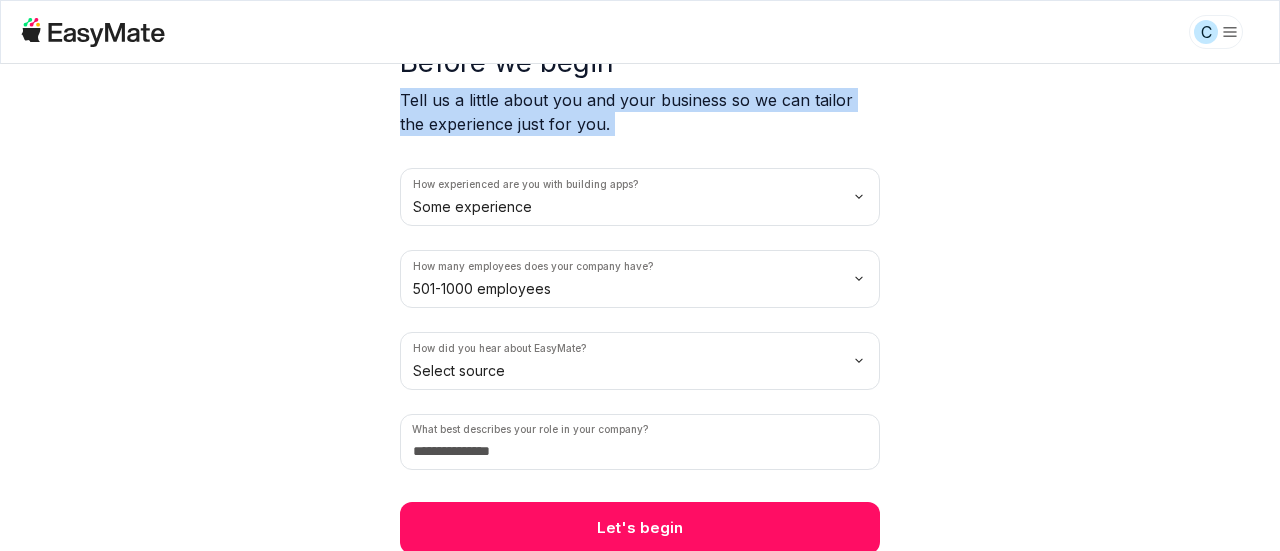 click on "2 / 2 Before we begin Tell us a little about you and your business so we can tailor the experience just for you. How experienced are you with building apps? Some experience How many employees does your company have? 501-1000 employees How did you hear about EasyMate? Select source What best describes your role in your company? Let's begin" at bounding box center (640, 241) 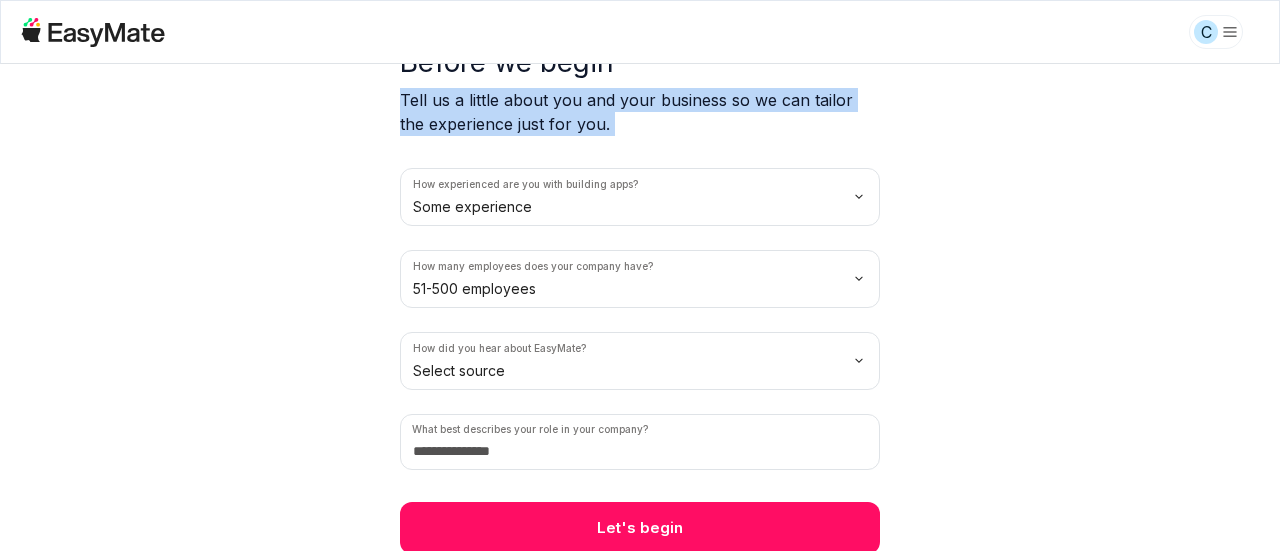 click on "C 2 / 2 Before we begin Tell us a little about you and your business so we can tailor the experience just for you. How experienced are you with building apps? Some experience How many employees does your company have? 51-500 employees How did you hear about EasyMate? Select source What best describes your role in your company? Let's begin" at bounding box center (640, 275) 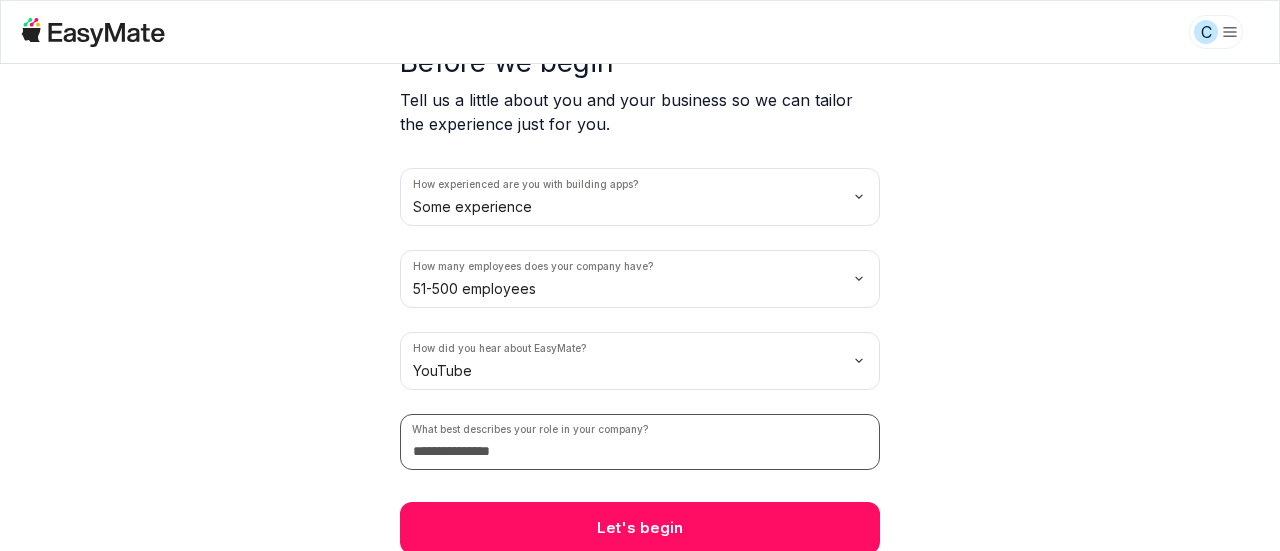 click at bounding box center (640, 442) 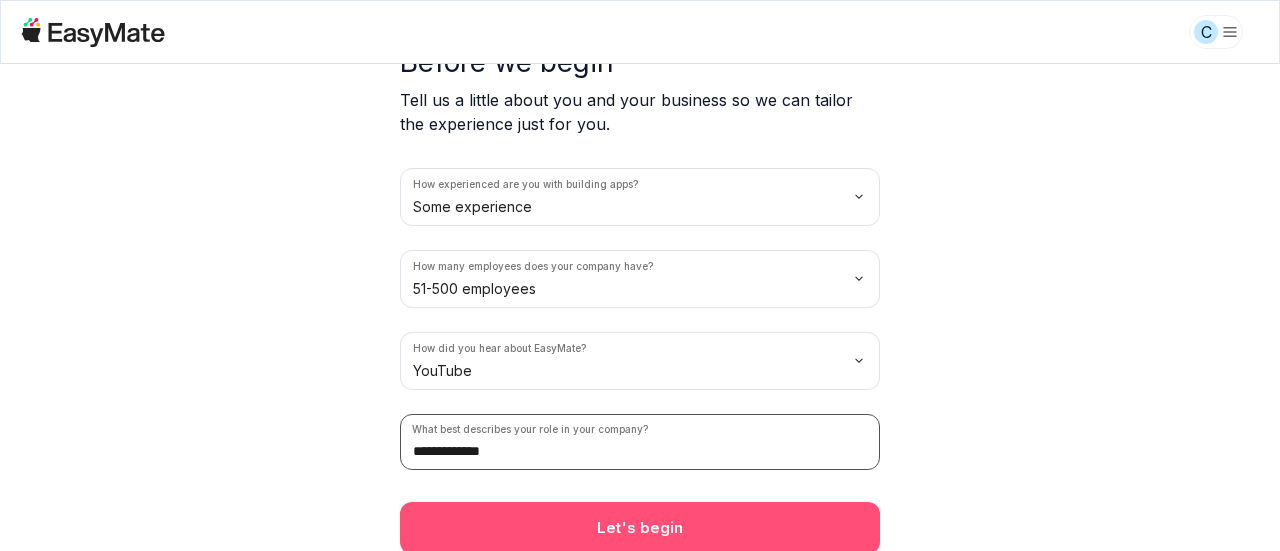 type on "**********" 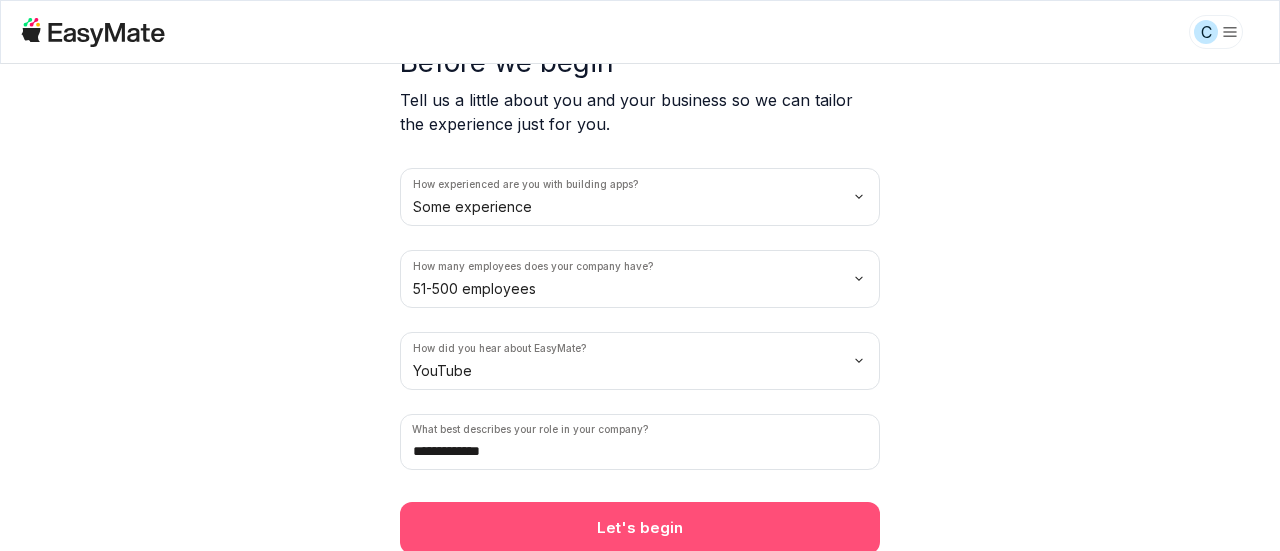 click on "Let's begin" at bounding box center (640, 528) 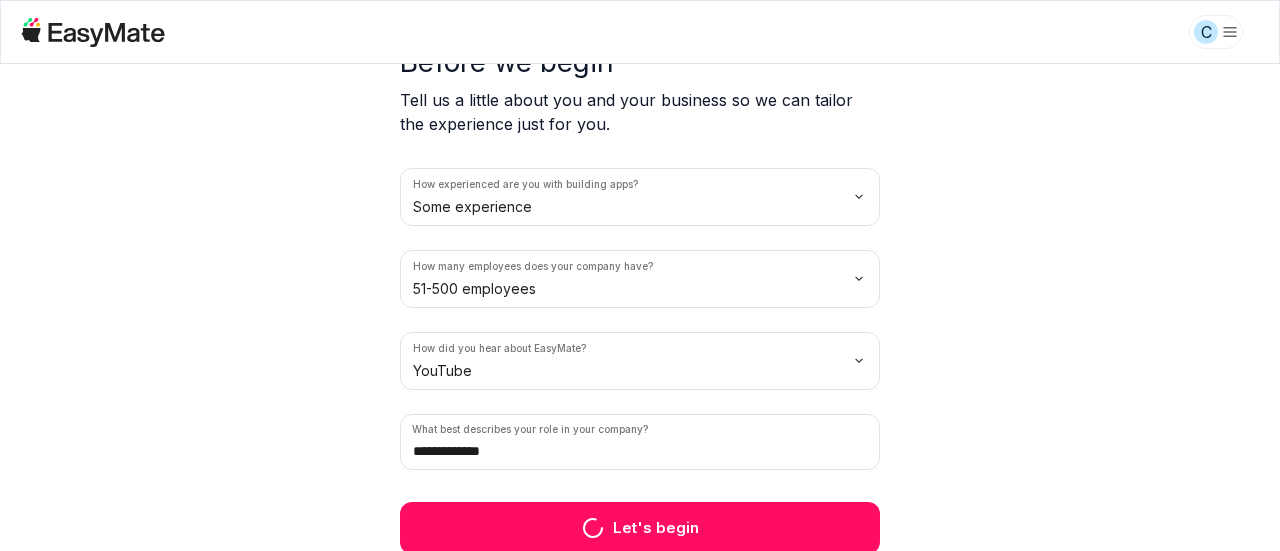 scroll, scrollTop: 92, scrollLeft: 0, axis: vertical 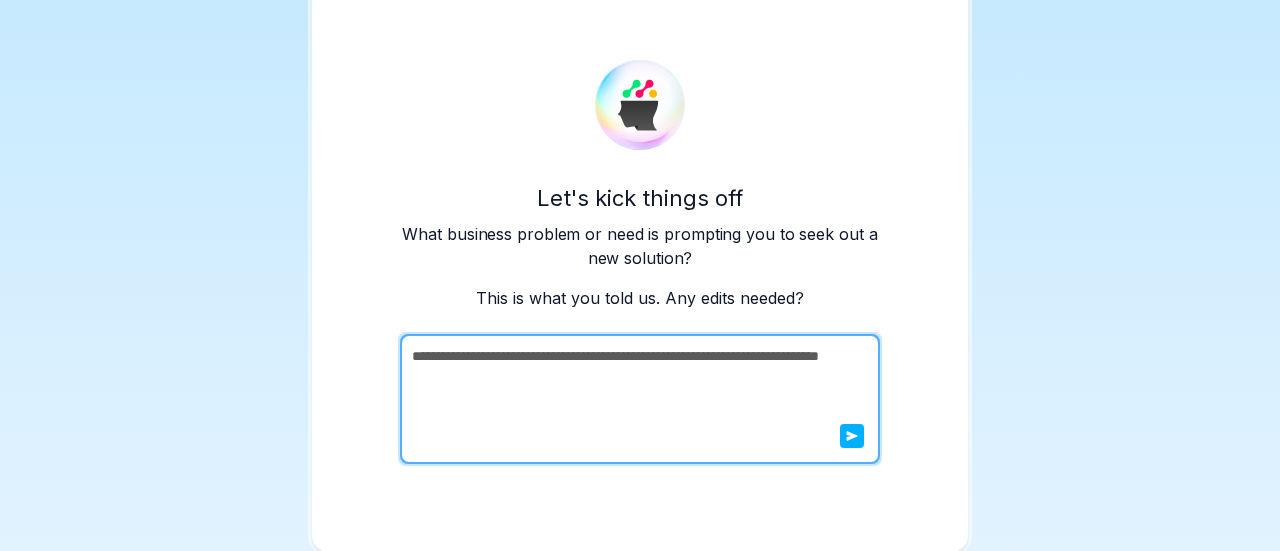 click 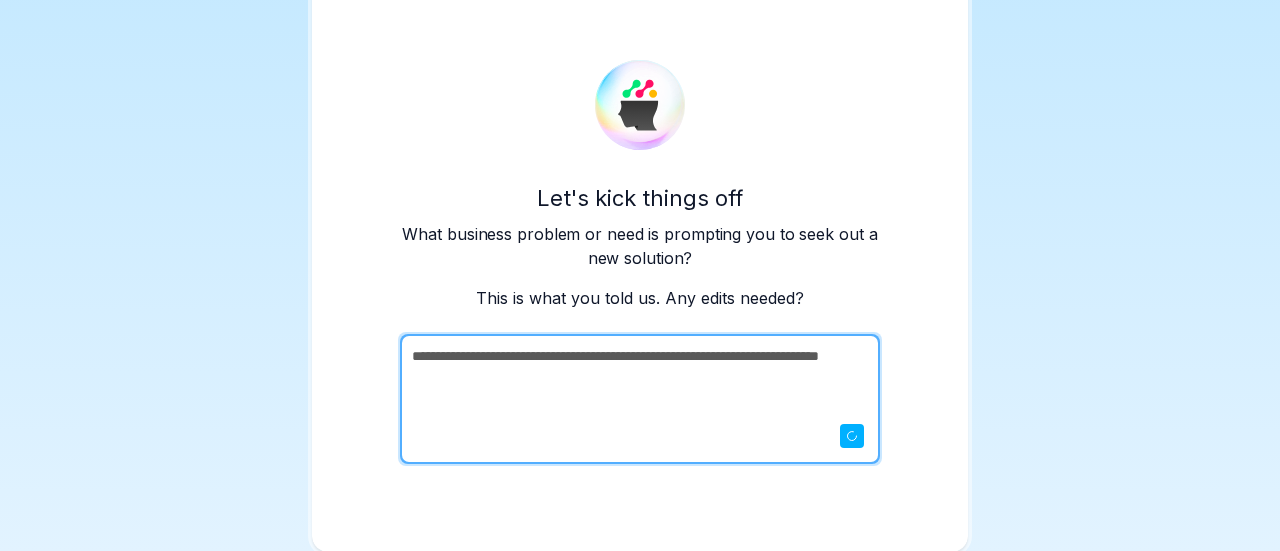 scroll, scrollTop: 0, scrollLeft: 0, axis: both 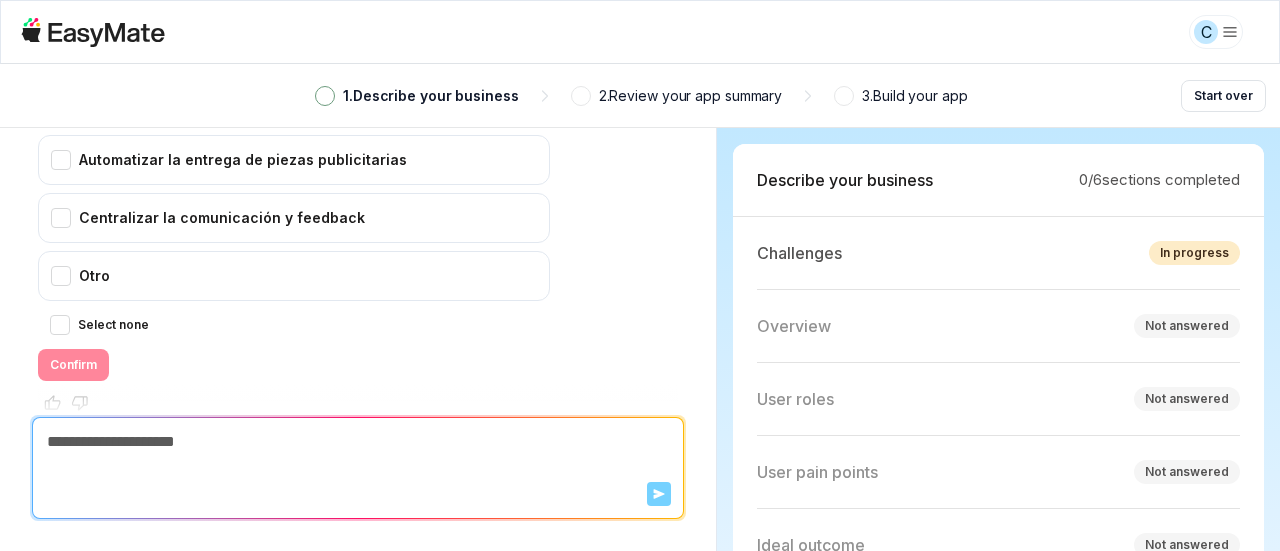 click 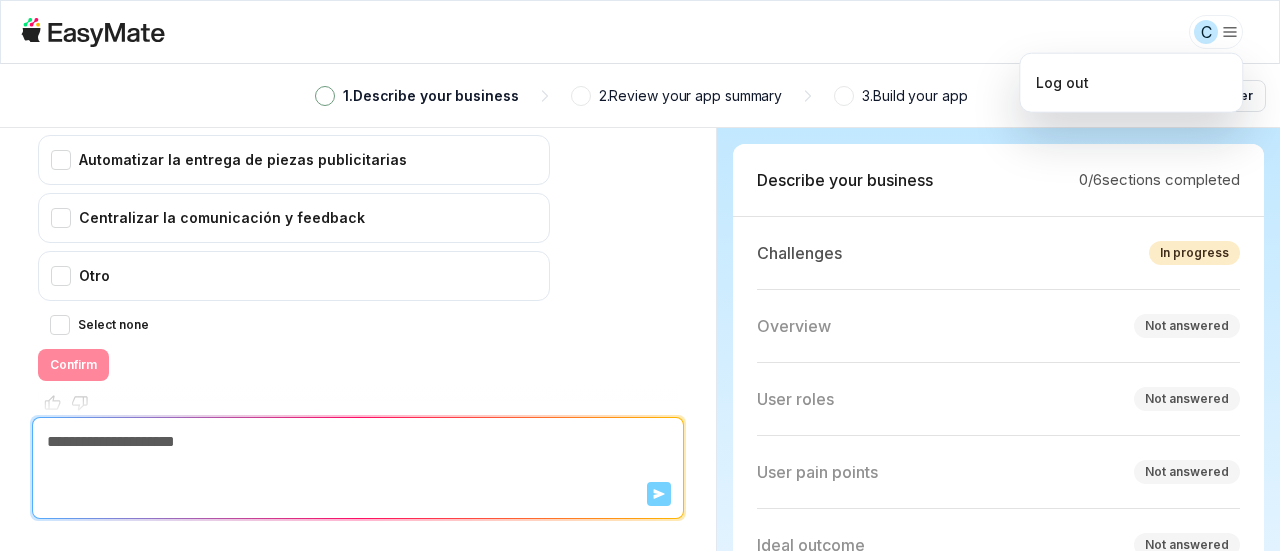 click on "C 1 .  Describe your business 2 .  Review your app summary 3 .  Build your app Start over EasyMate Hi! Let's kick things off. What business problem or need is prompting you to seek out a new solution? C CkGraphicDesign soy creador de piesas publicitarias para una empresa y deseo probar la plataforma EasyMate ¡Gracias   por   compartirlo!   Para   asegurarme   de   que   te   ayudo   de   la   mejor   manera,   ¿podrías   contarme   cuál   es   el   problema   o   necesidad   de   negocio   que   te   gustaría   resolver?   Por   ejemplo,   ¿quieres   organizar   mejor   tus   proyectos,   facilitar   la   colaboración   con   tu   equipo,   o   automatizar   algún   proceso?   Si   prefieres,   selecciona   una   de   las   opciones   de   abajo   o   dime   "Otro"   y   lo   aclaramos   juntos. Organizar y gestionar proyectos de diseño Facilitar la colaboración con otros creadores o clientes Automatizar la entrega de piezas publicitarias Centralizar la comunicación y feedback Otro Select none Send" at bounding box center [640, 275] 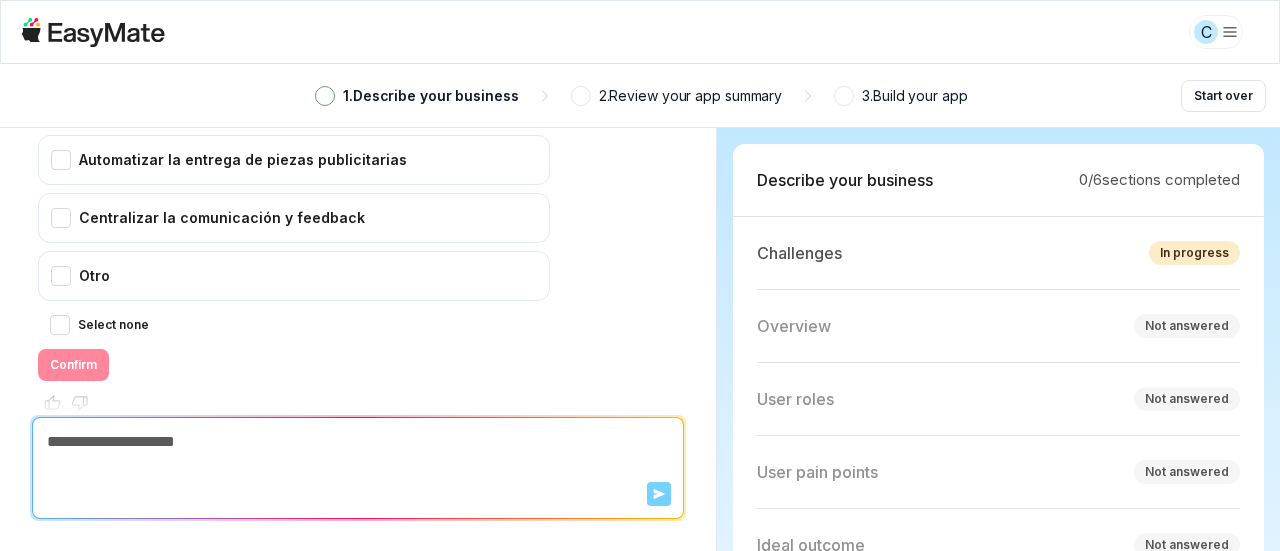 click 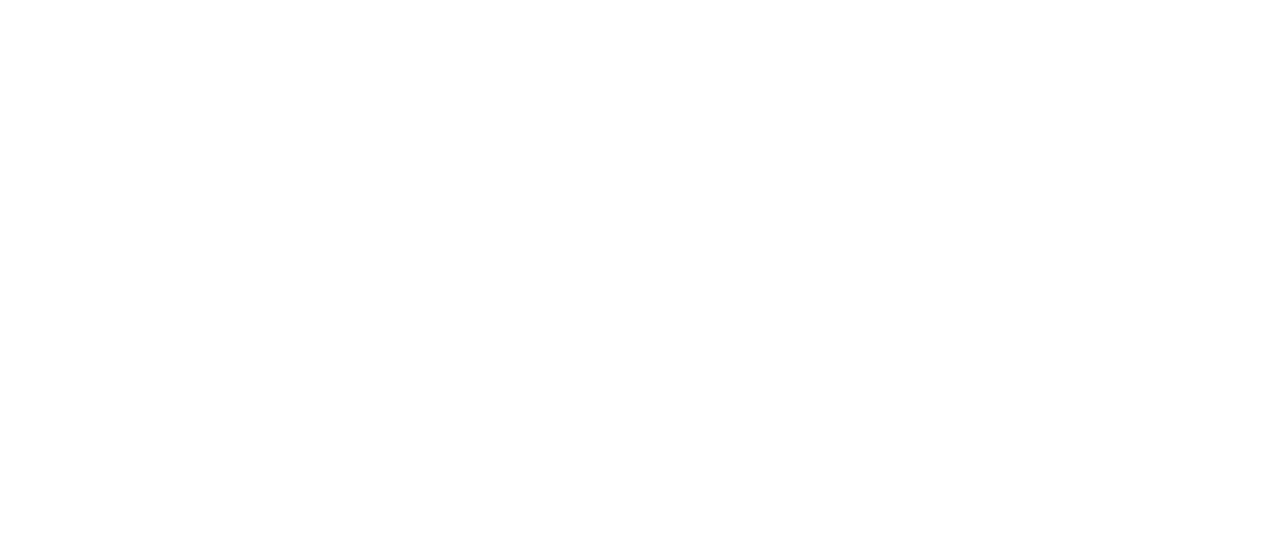 scroll, scrollTop: 0, scrollLeft: 0, axis: both 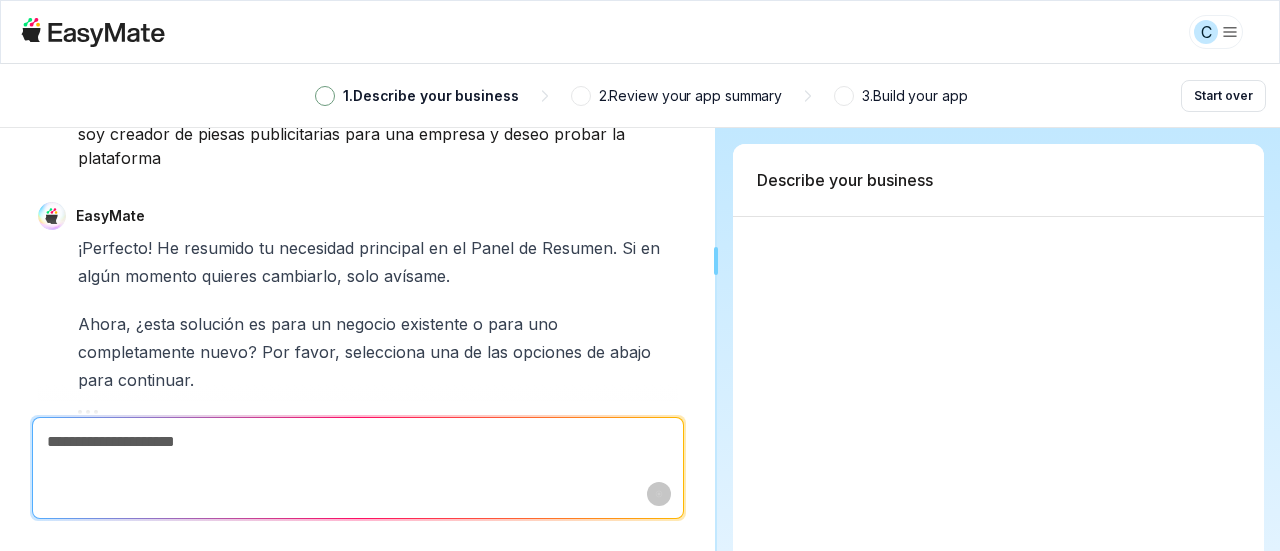 type on "*" 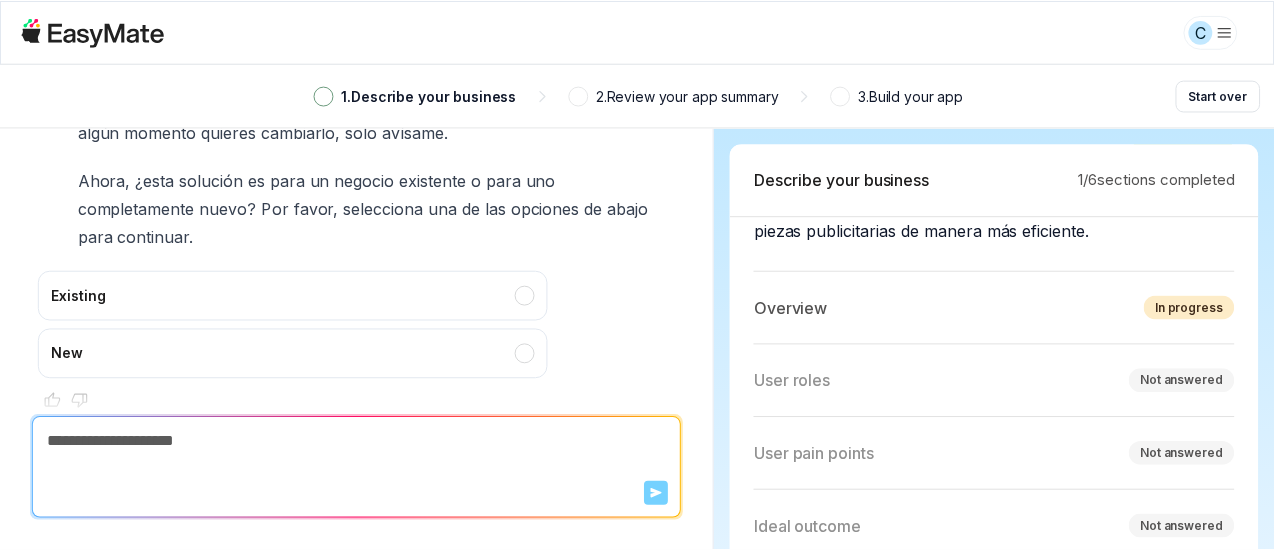 scroll, scrollTop: 202, scrollLeft: 0, axis: vertical 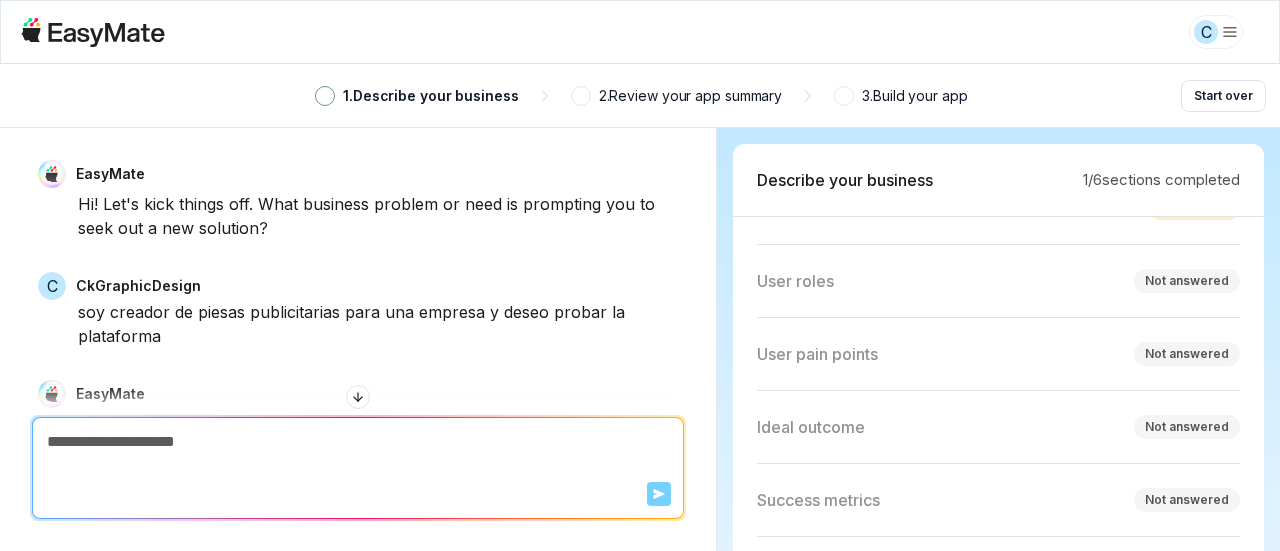 click on "C 1 .  Describe your business 2 .  Review your app summary 3 .  Build your app Start over EasyMate Hi! Let's kick things off. What business problem or need is prompting you to seek out a new solution? C CkGraphicDesign soy creador de piesas publicitarias para una empresa y deseo probar la plataforma EasyMate ¡Perfecto!   He   resumido   tu   necesidad   principal   en   el   Panel   de   Resumen.   Si   en   algún   momento   quieres   cambiarlo,   solo   avísame.
Ahora,   ¿esta   solución   es   para   un   negocio   existente   o   para   uno   completamente   nuevo?   Por   favor,   selecciona   una   de   las   opciones   de   abajo   para   continuar. Existing New Scroll to bottom Send Describe your business 1 / 6  sections completed Challenges Completed La empresa necesita gestionar y organizar la creación de piezas publicitarias de manera más eficiente. Overview In progress User roles Not answered User pain points Not answered Ideal outcome Not answered Success metrics Not answered" at bounding box center (640, 275) 